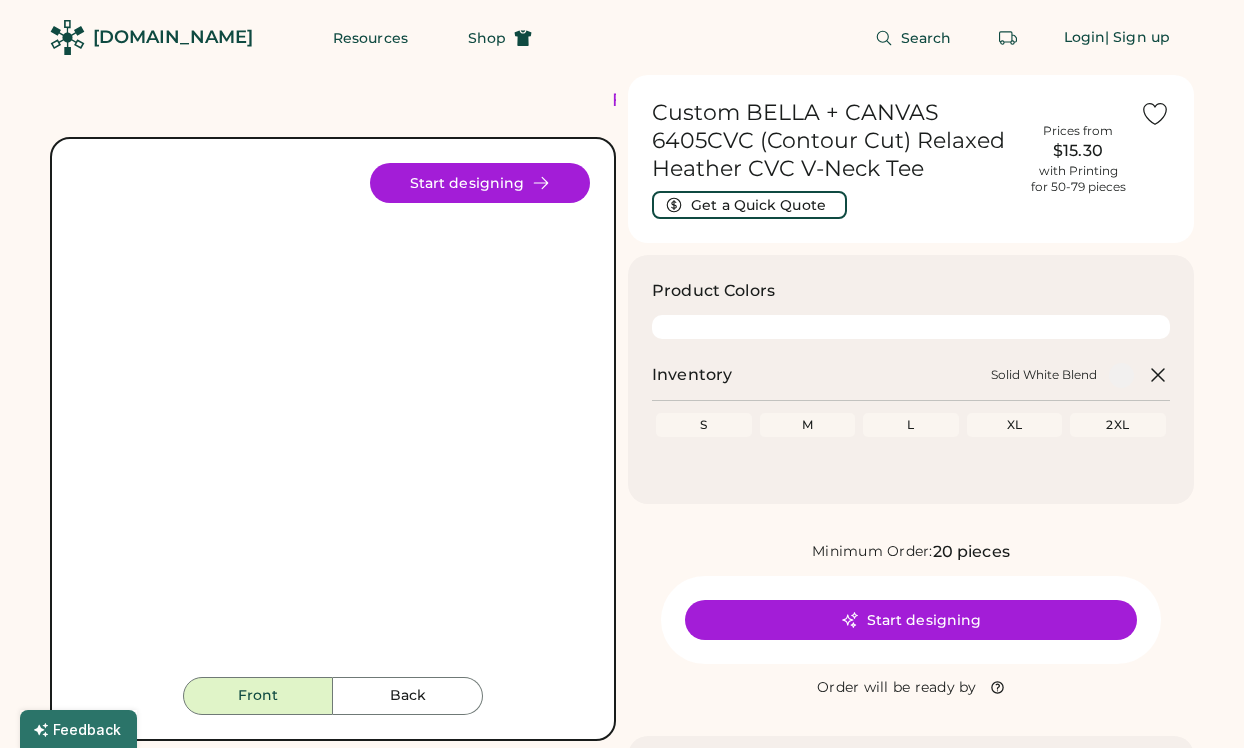 scroll, scrollTop: 0, scrollLeft: 0, axis: both 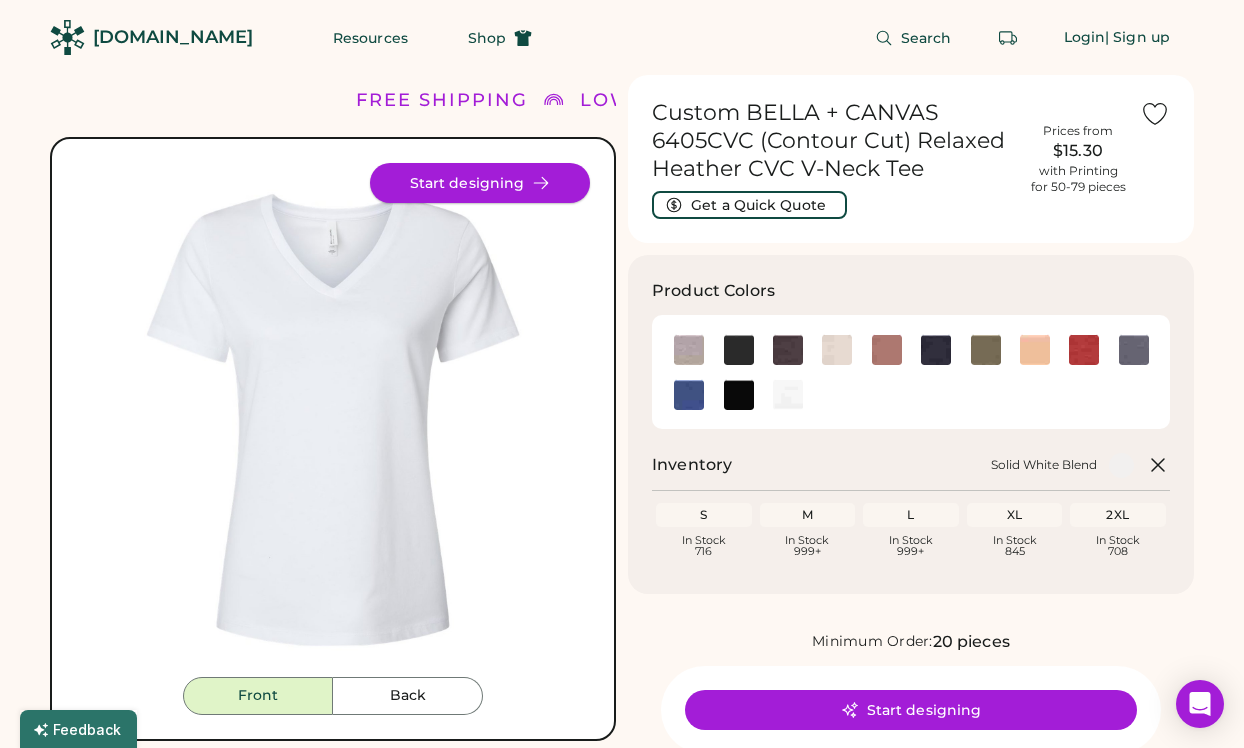 click on "Start designing" at bounding box center (480, 183) 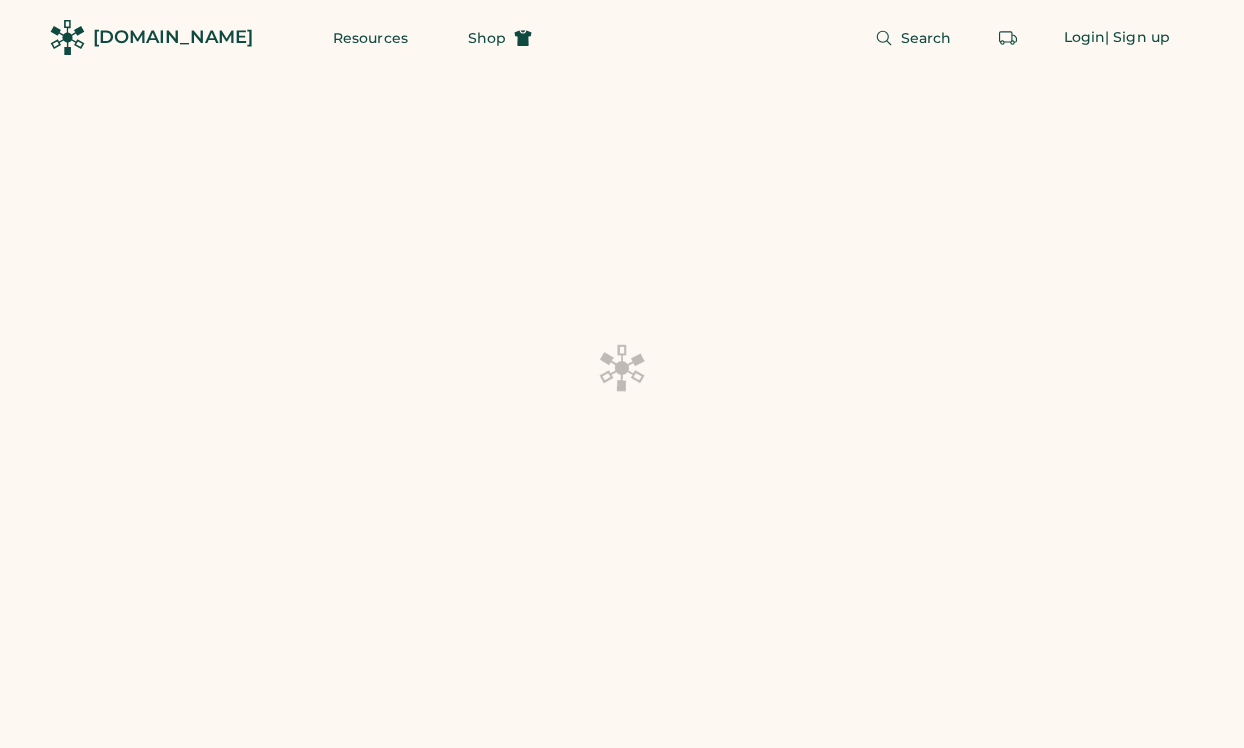 scroll, scrollTop: 0, scrollLeft: 0, axis: both 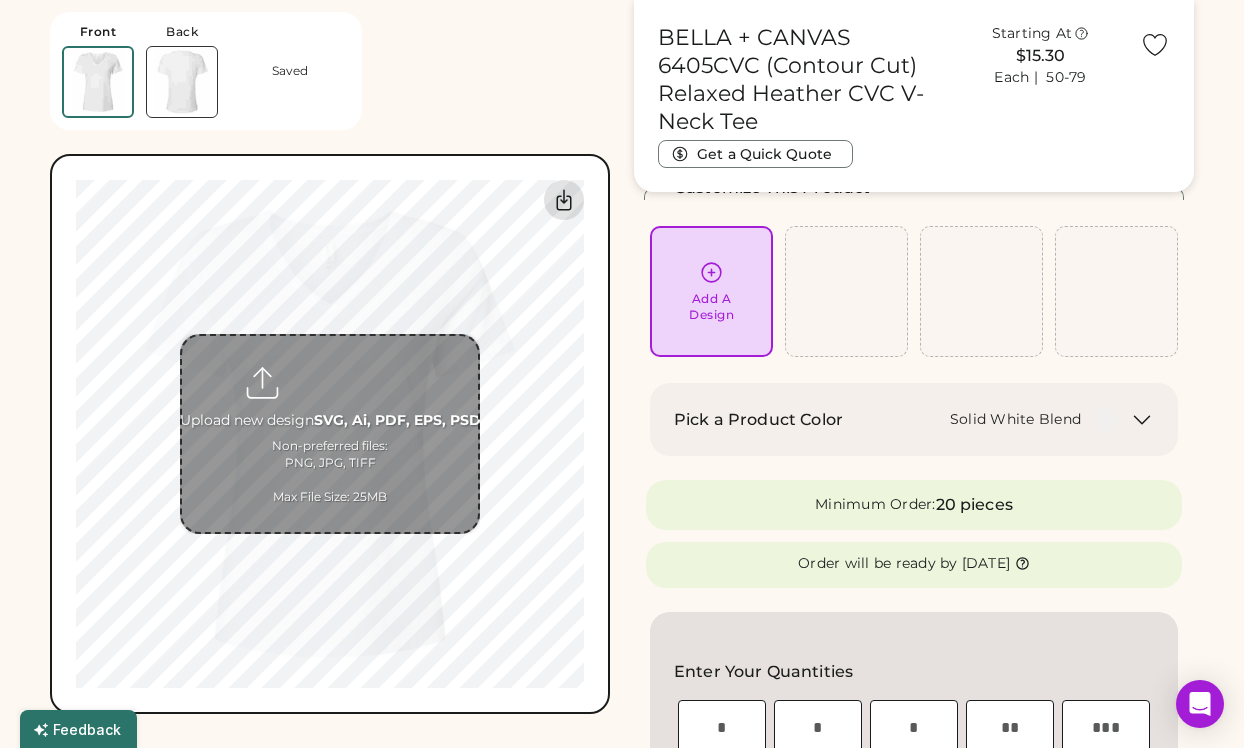 click 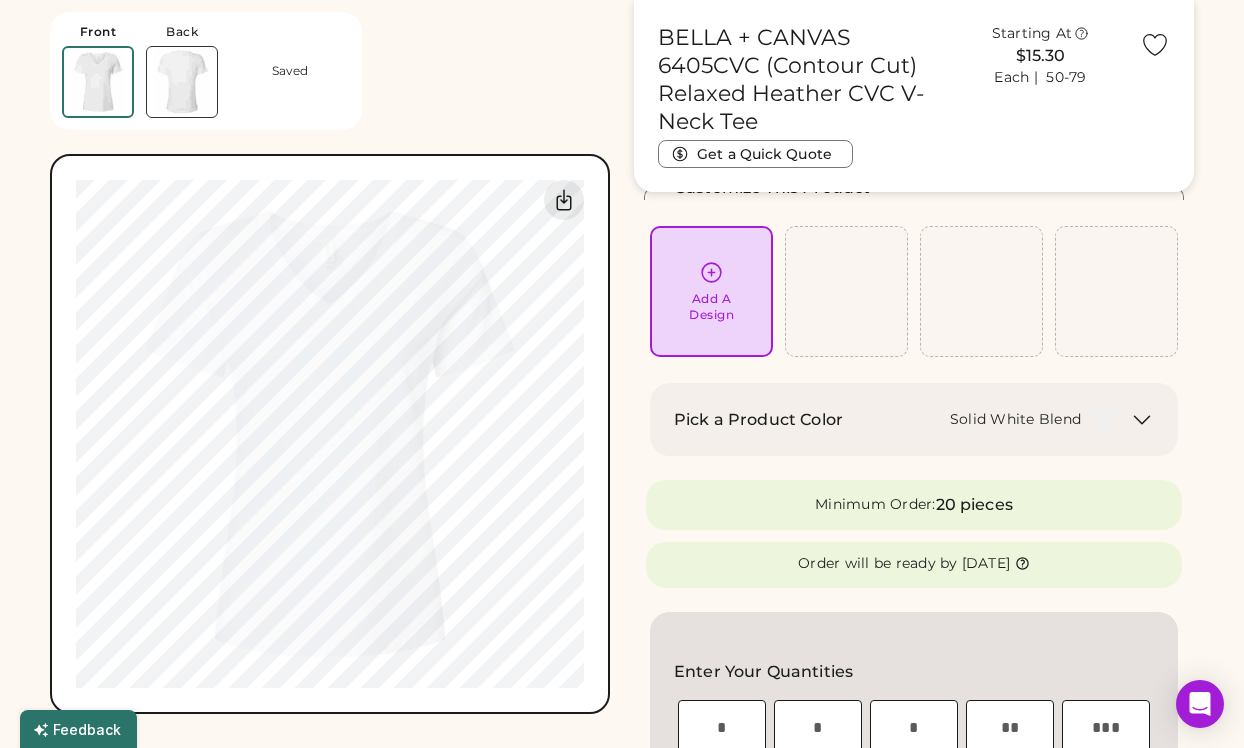 click at bounding box center (182, 82) 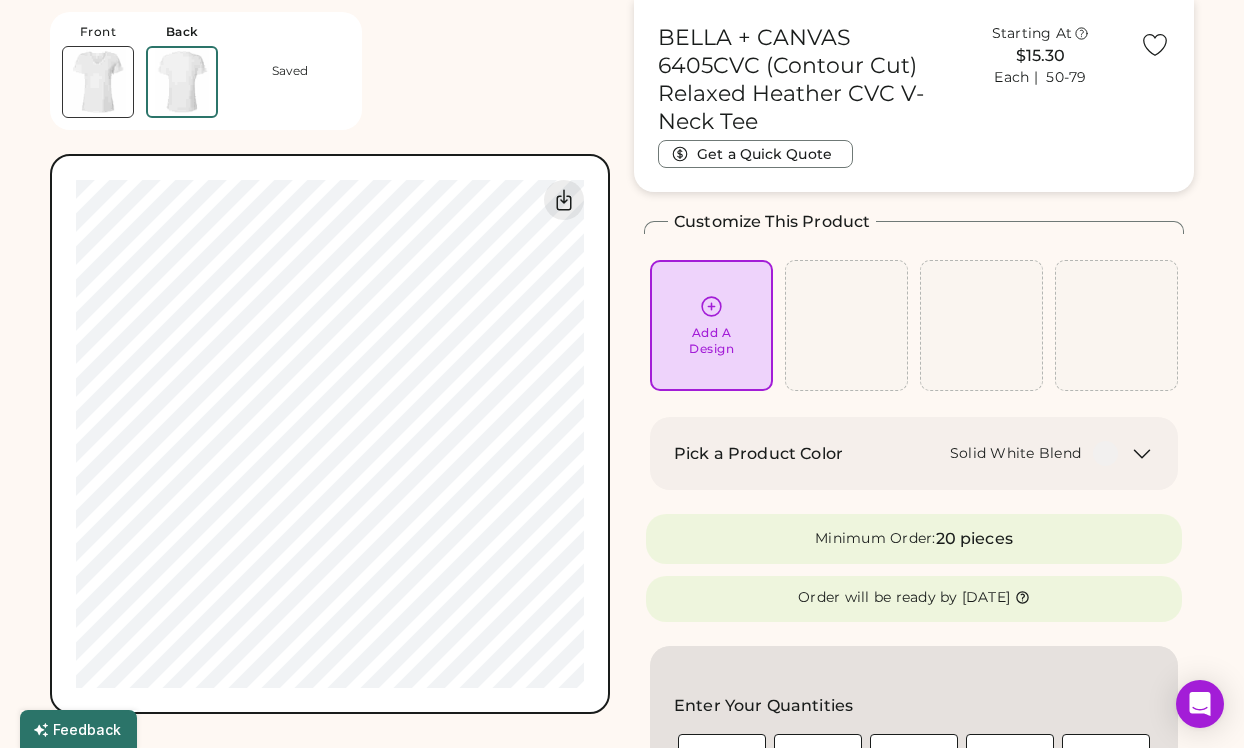 scroll, scrollTop: 80, scrollLeft: 0, axis: vertical 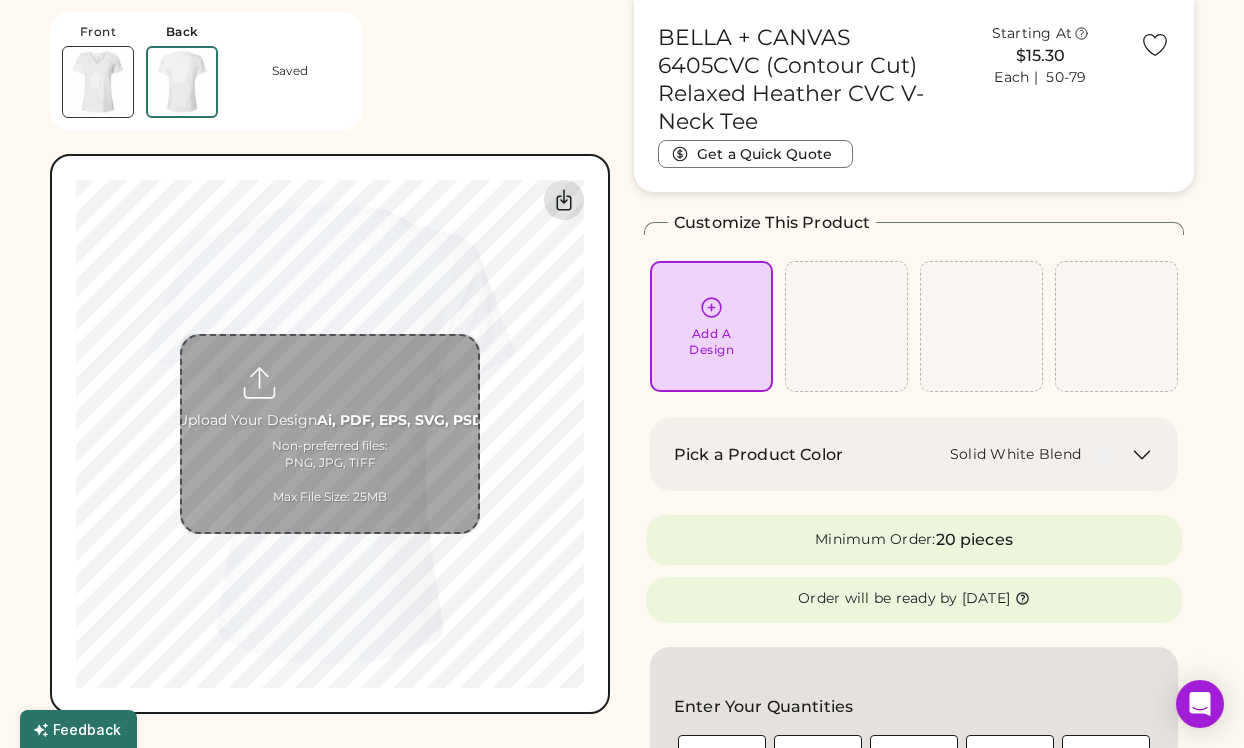 click 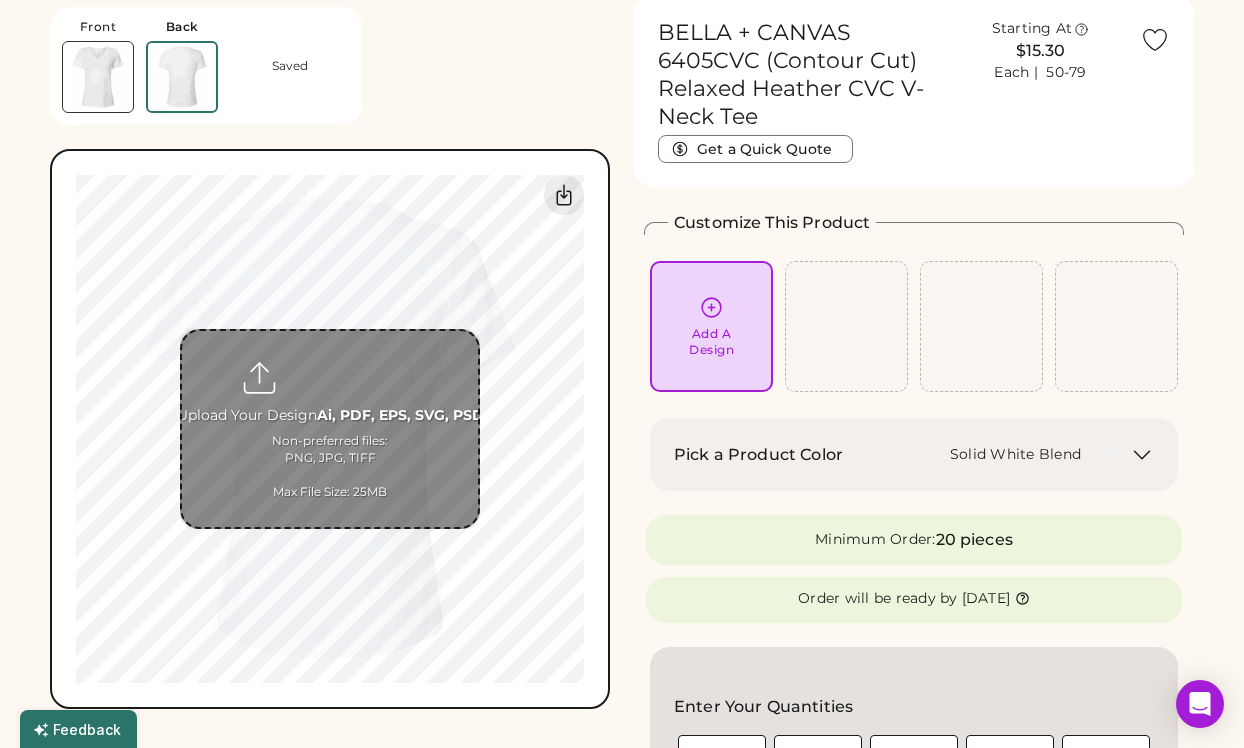 scroll, scrollTop: 0, scrollLeft: 0, axis: both 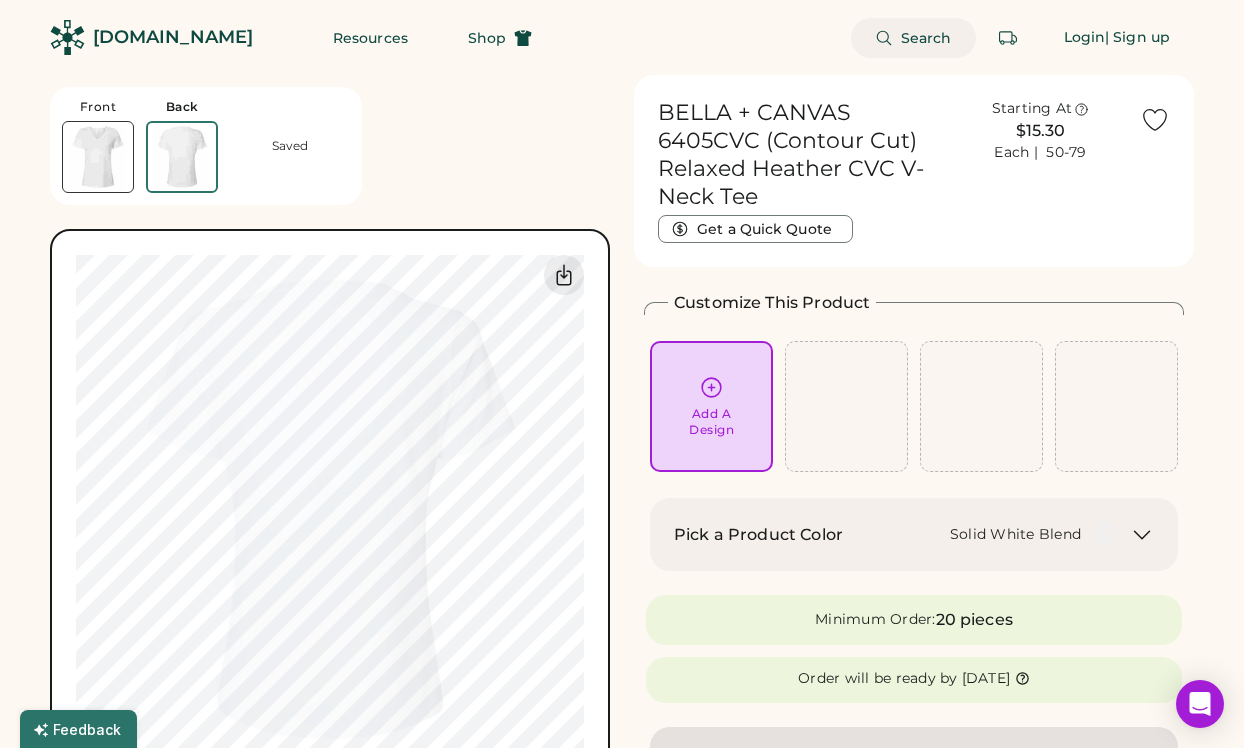 click on "Search" at bounding box center (926, 38) 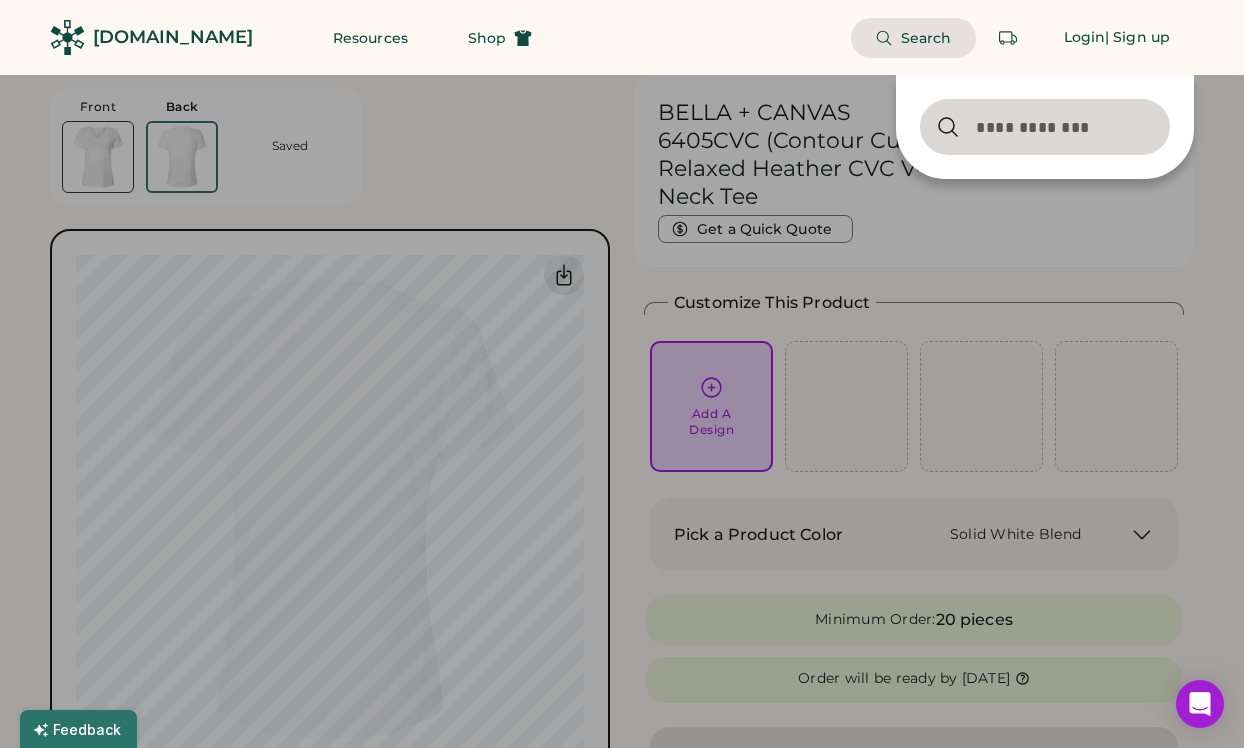 click on "Search" at bounding box center (913, 38) 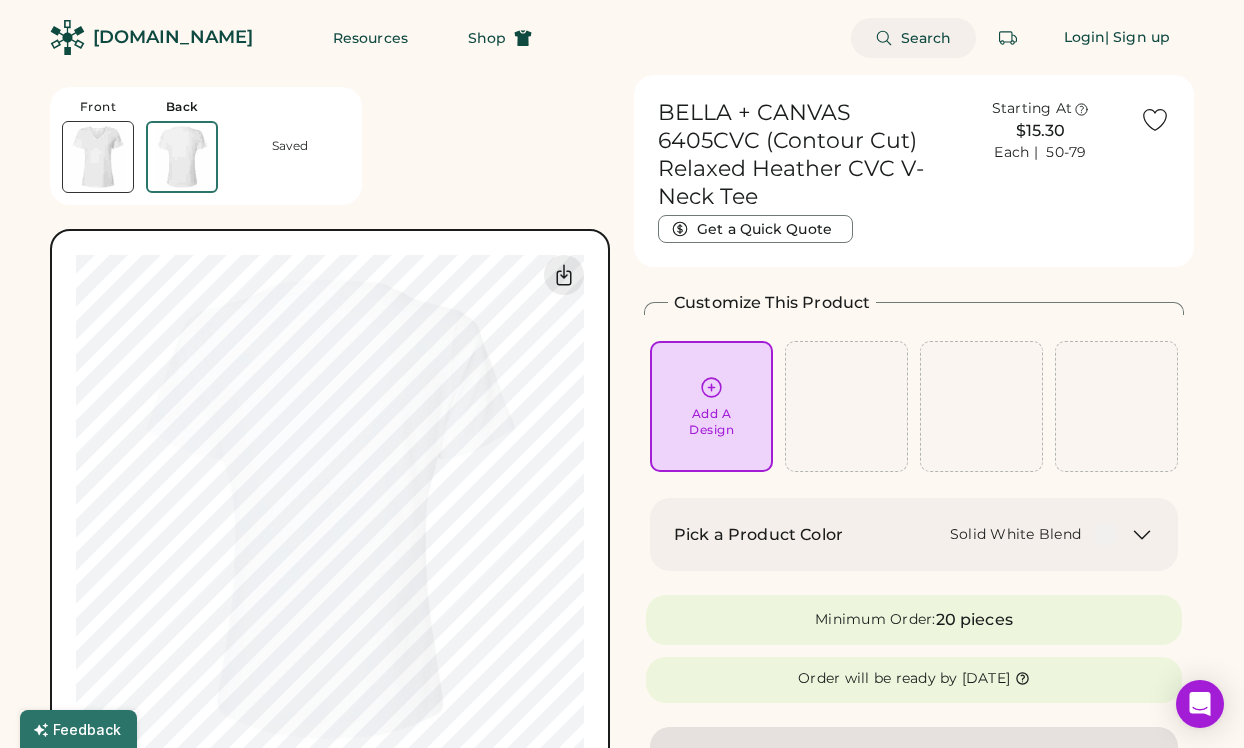 type 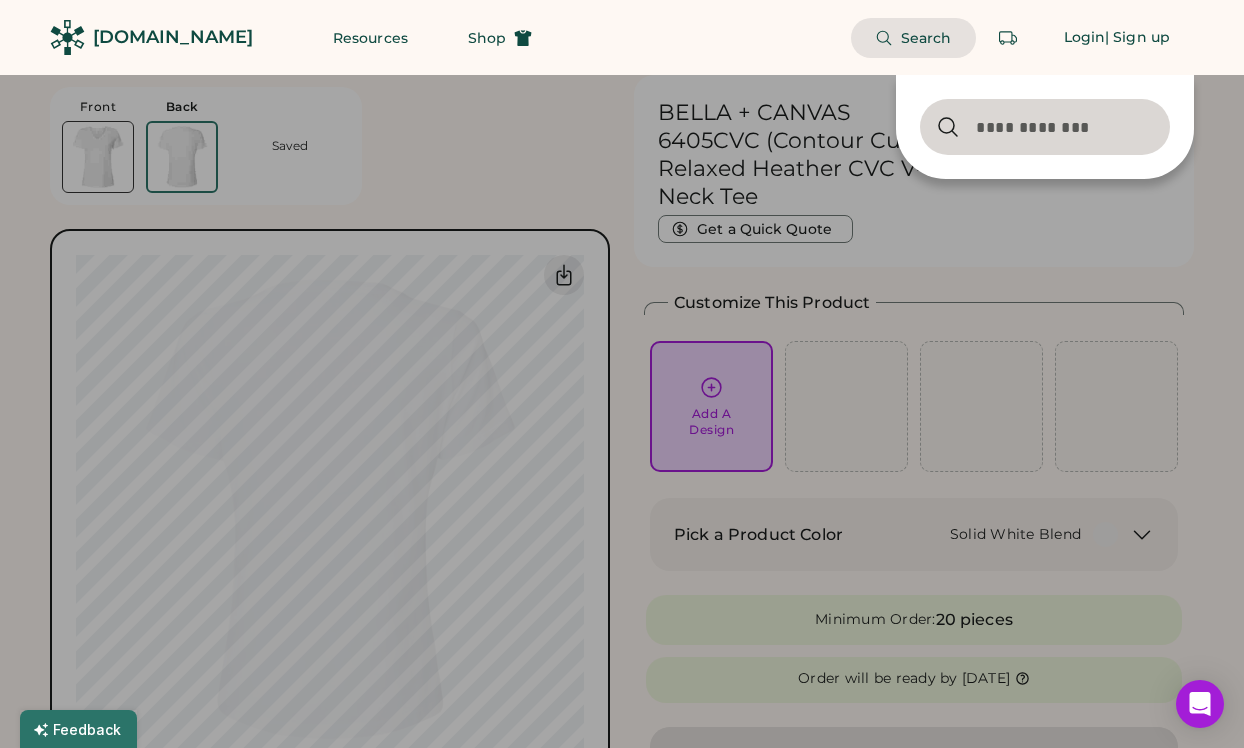 click on "Search" at bounding box center [913, 38] 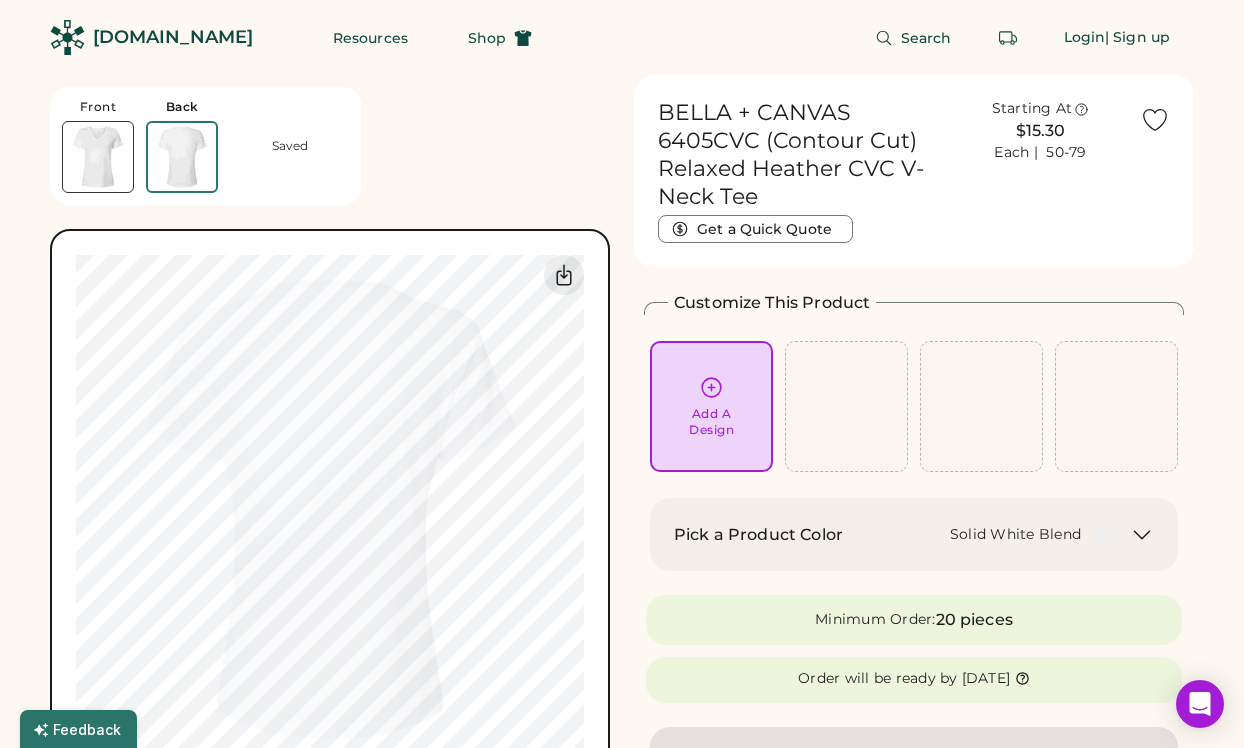 click on "Search Login  | Sign up" 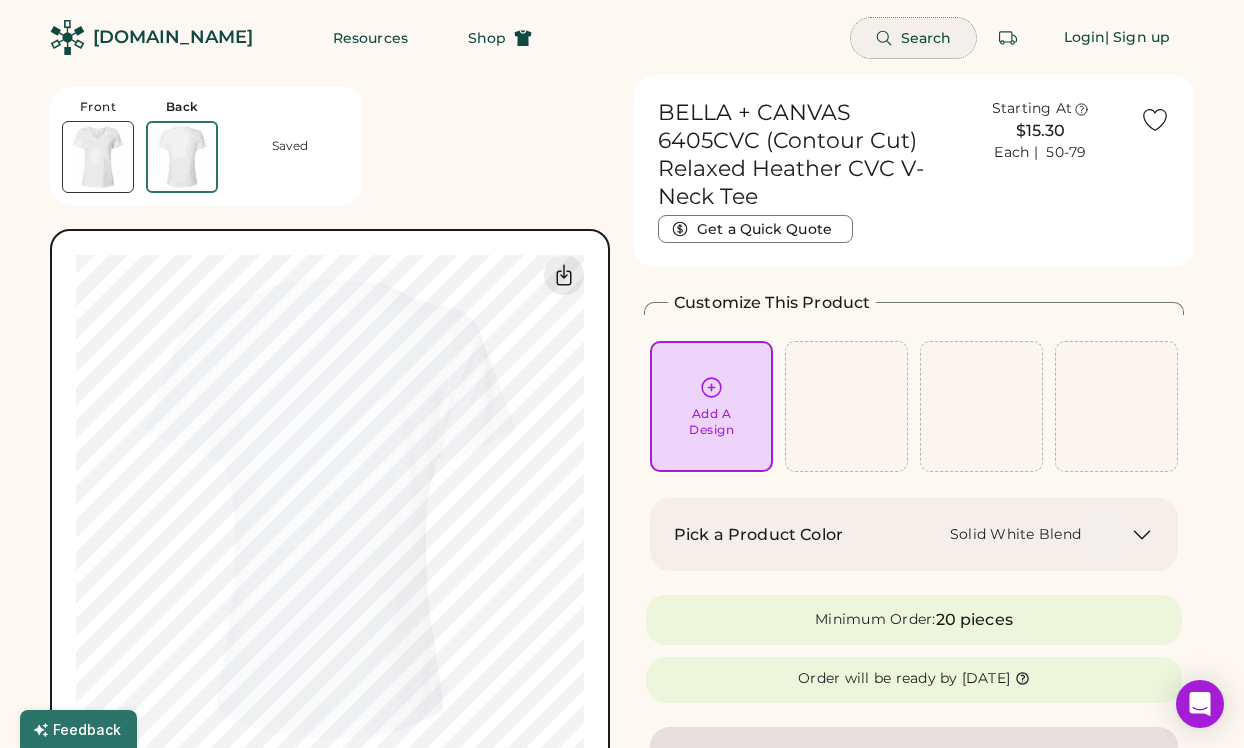 click on "Search" at bounding box center (926, 38) 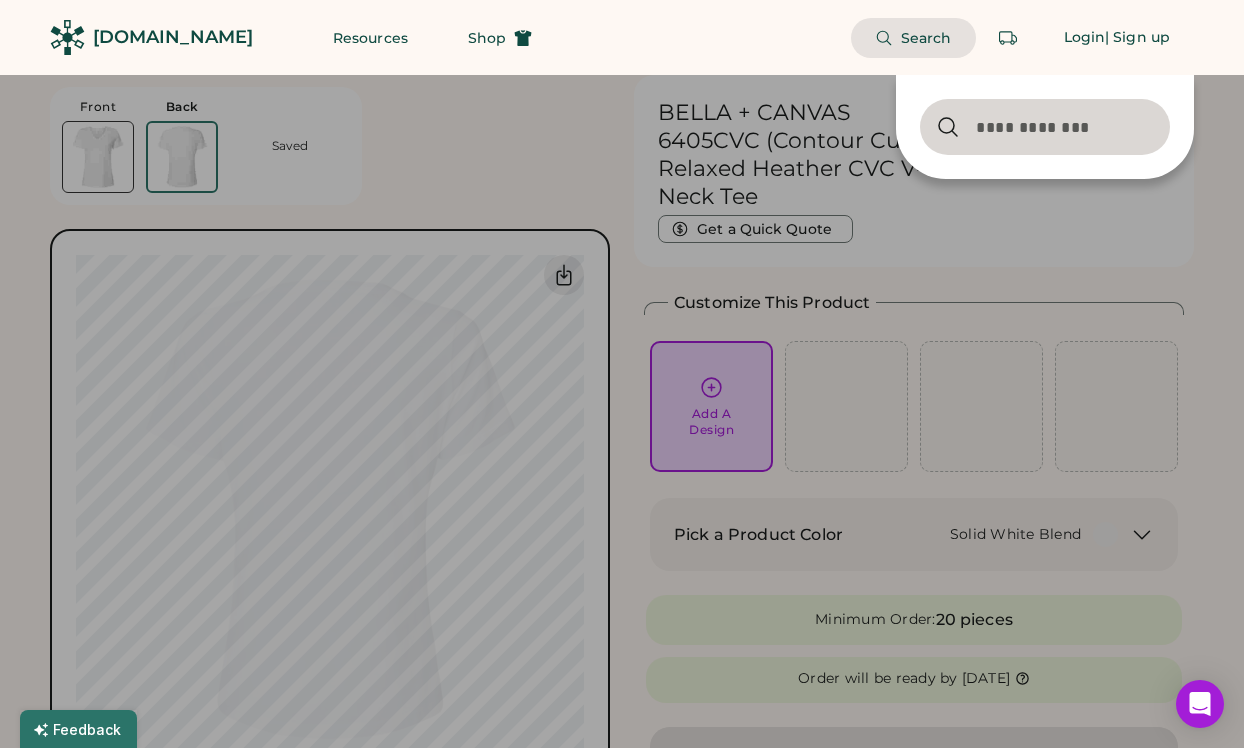 click at bounding box center [1045, 127] 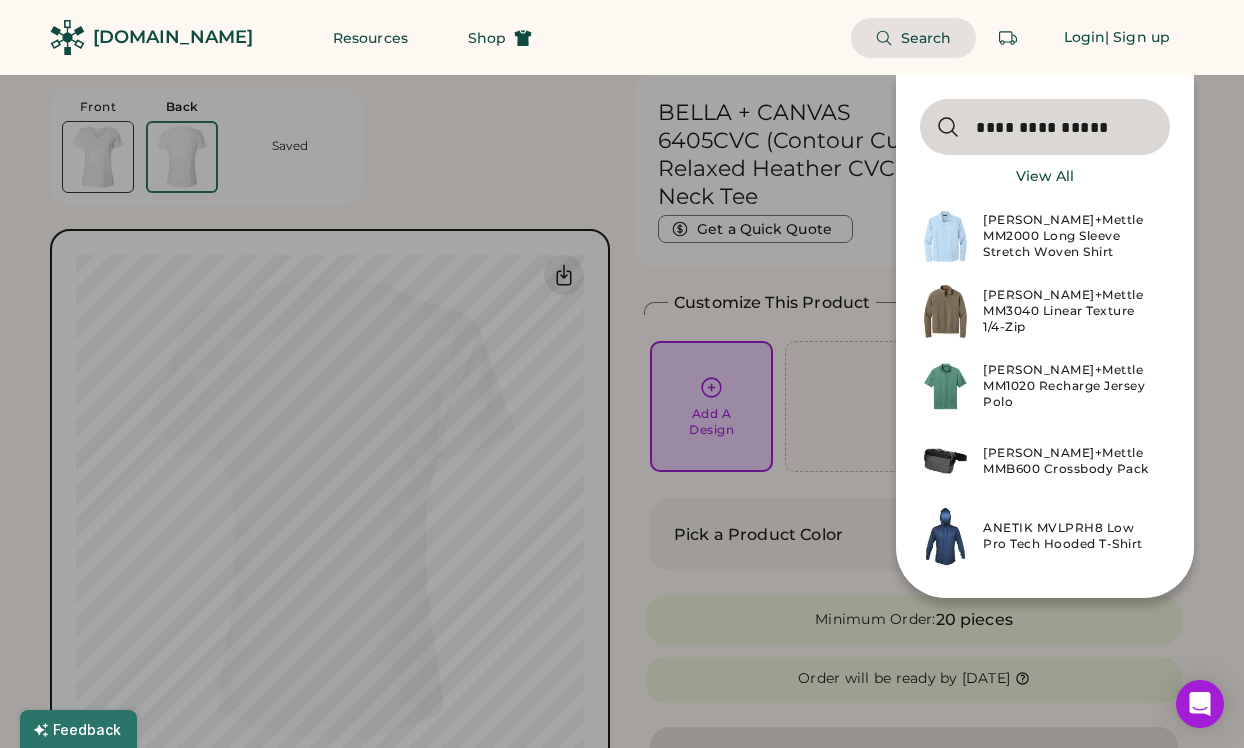type on "**********" 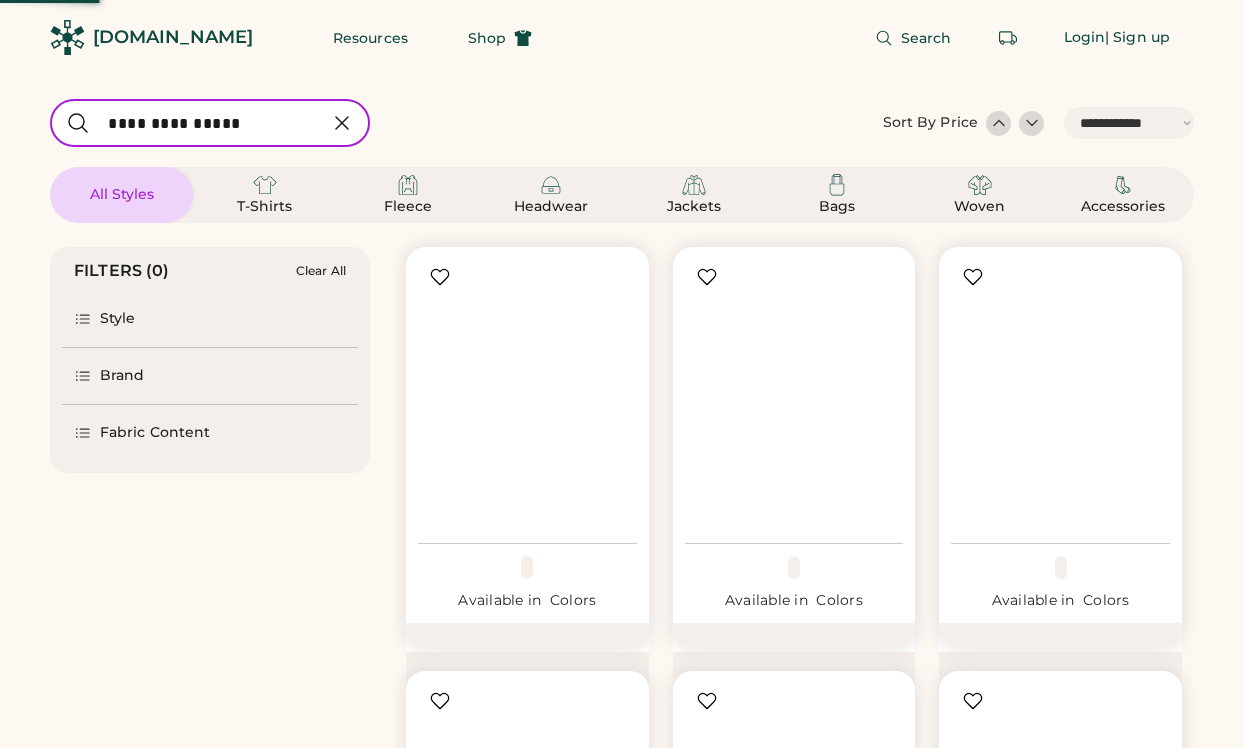 select on "*****" 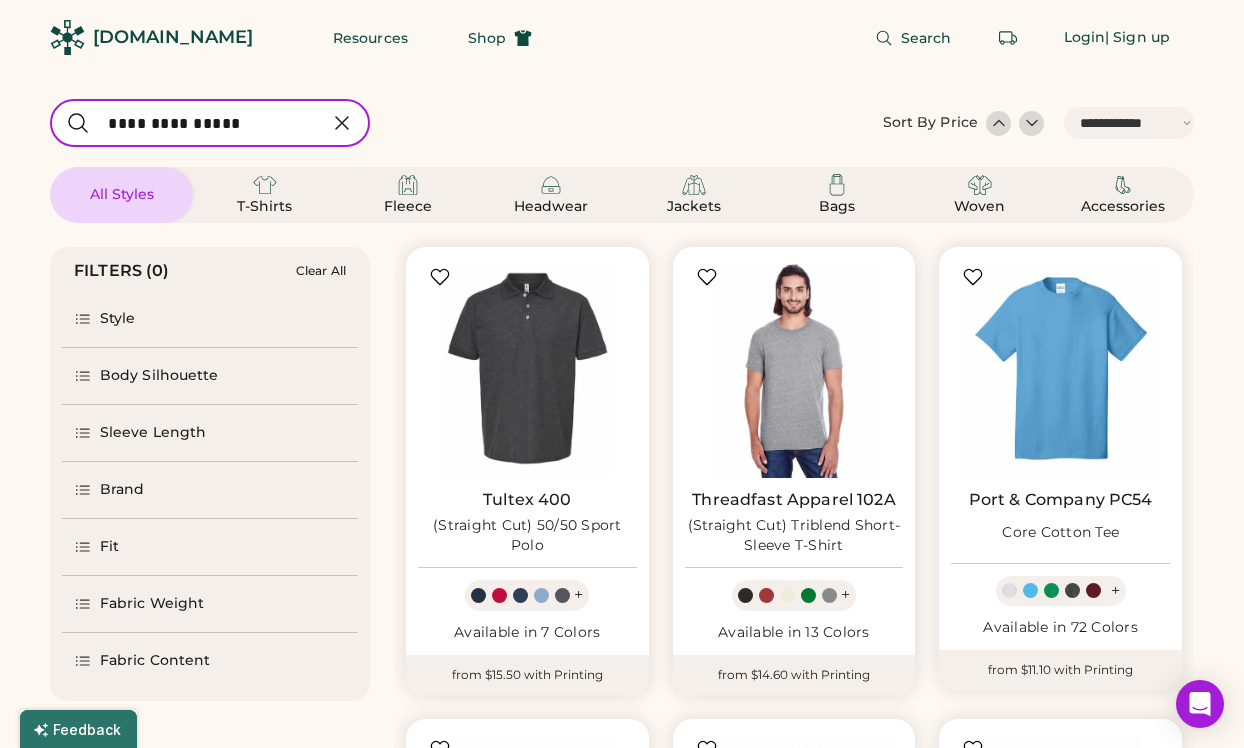 click at bounding box center [210, 123] 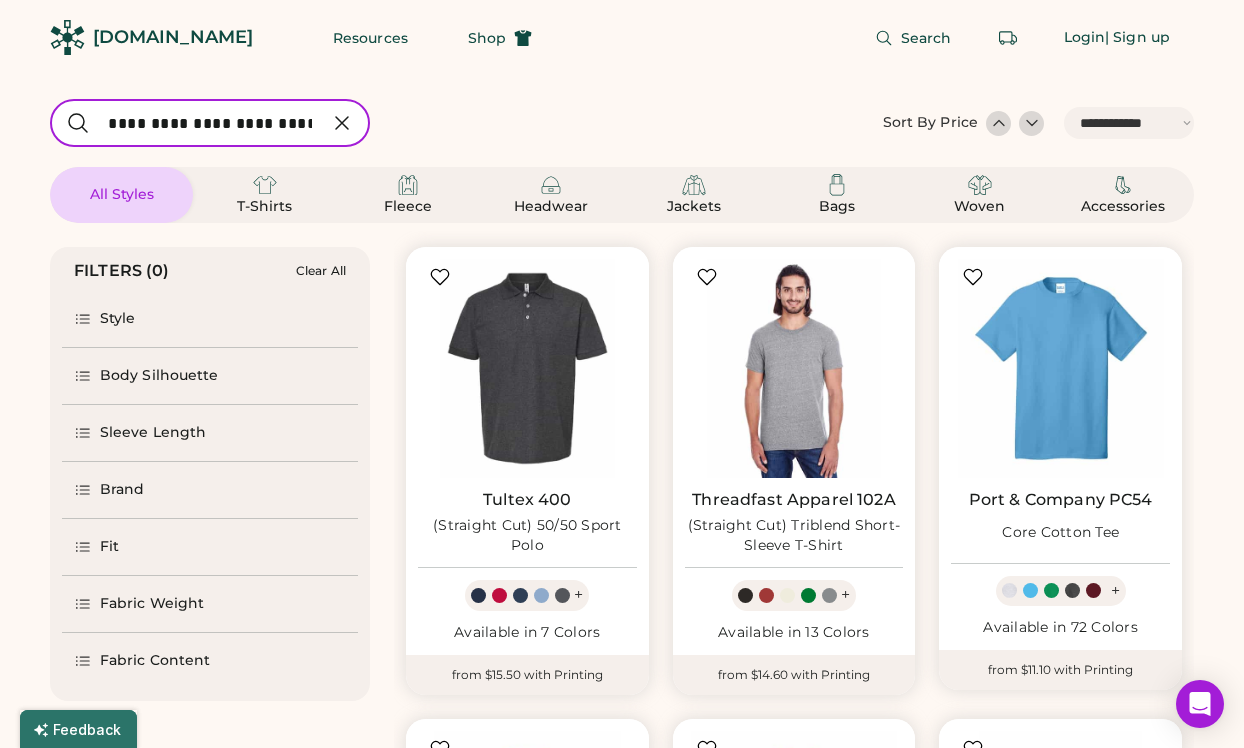 type on "**********" 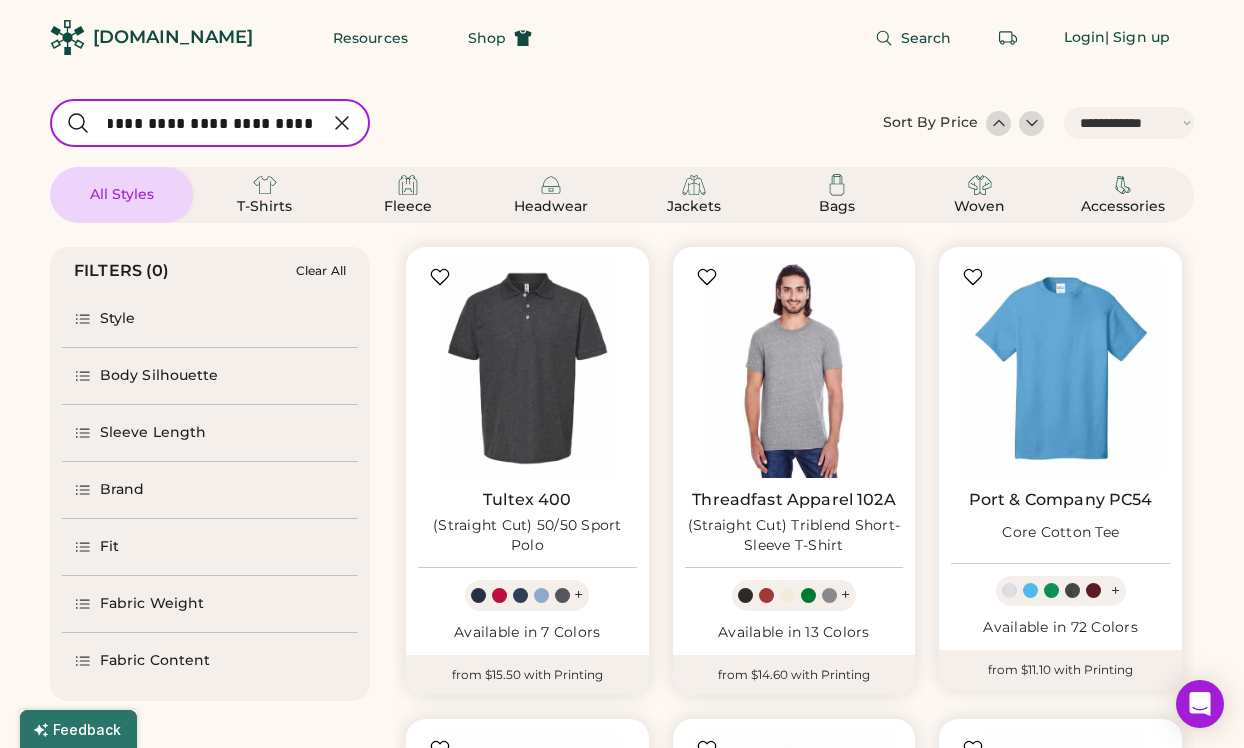 scroll, scrollTop: 0, scrollLeft: 0, axis: both 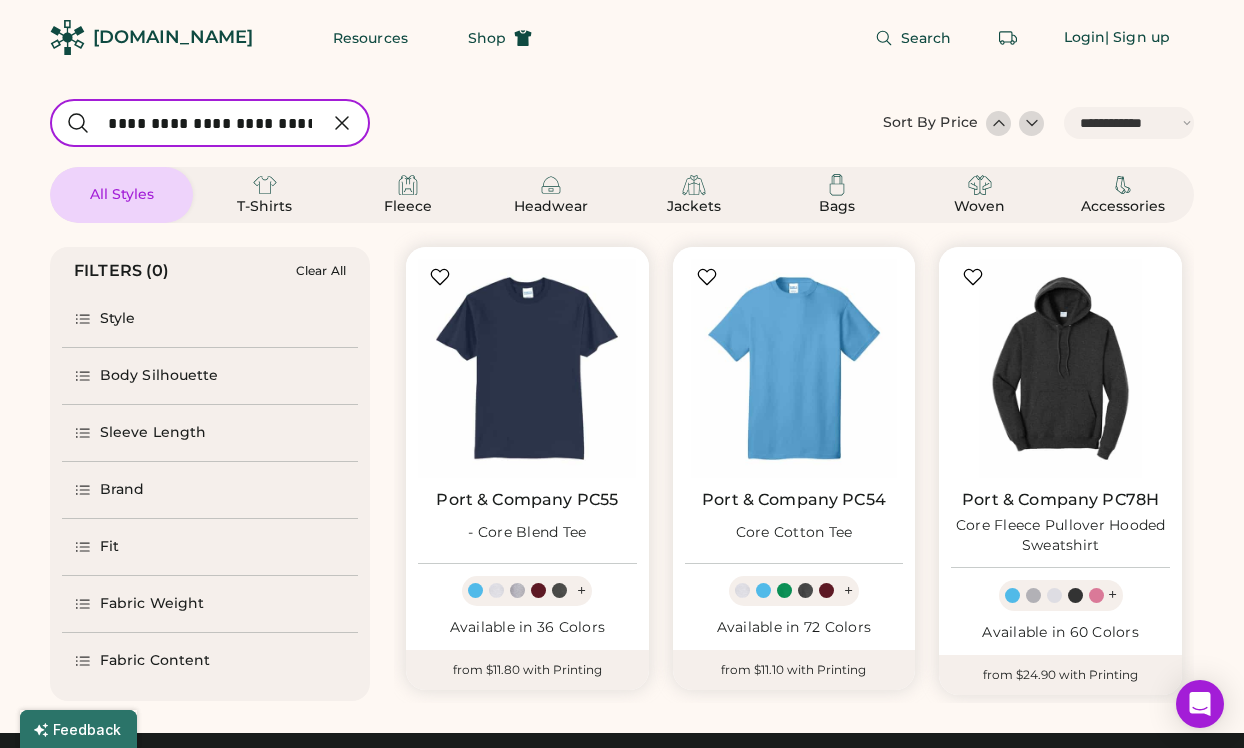 click at bounding box center [210, 123] 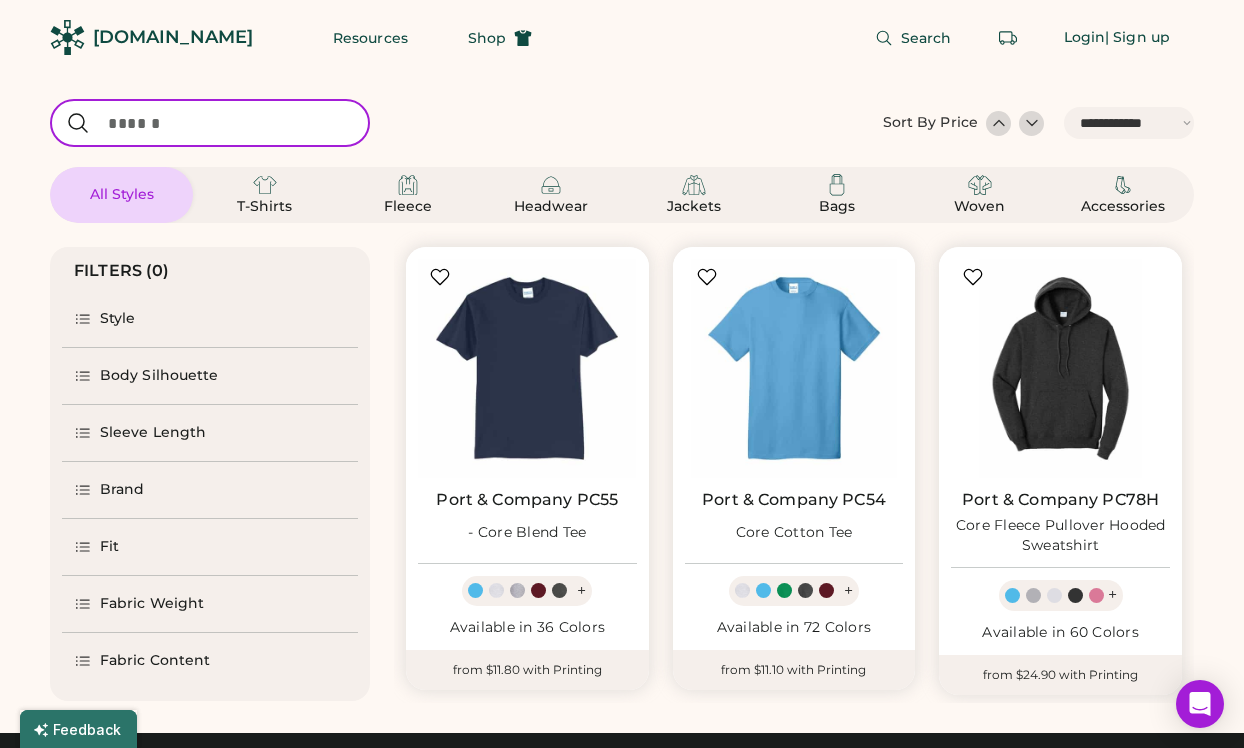 select on "*" 